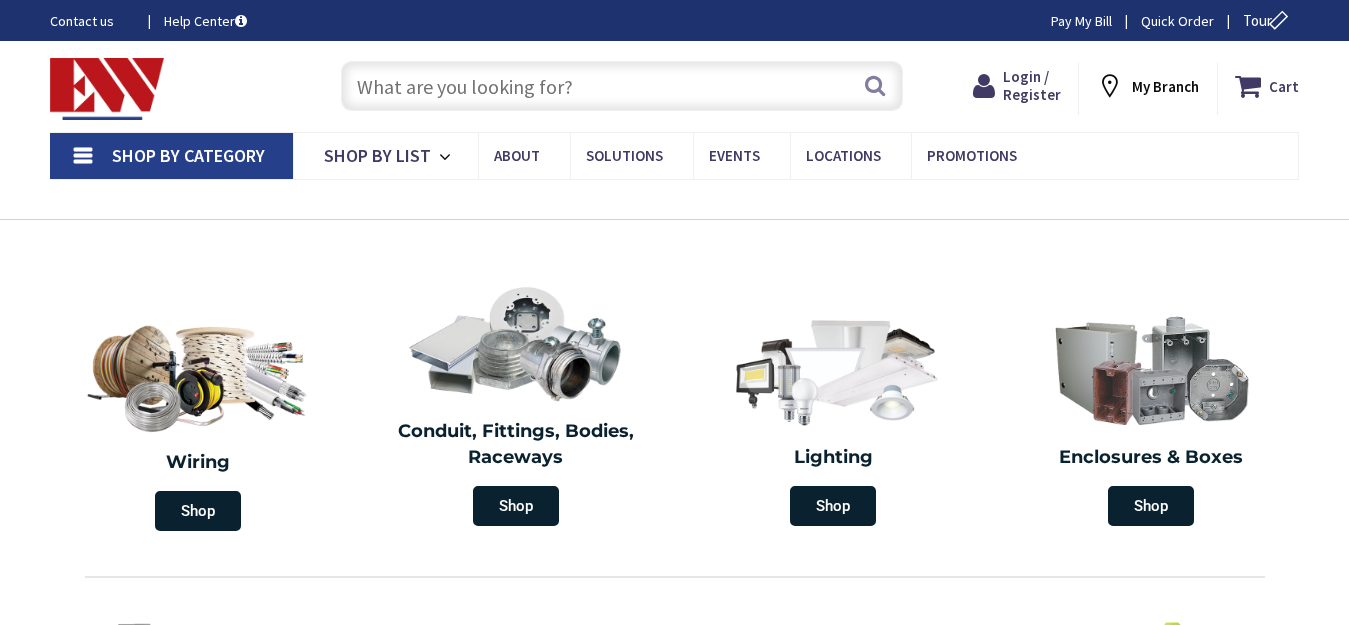 scroll, scrollTop: 0, scrollLeft: 0, axis: both 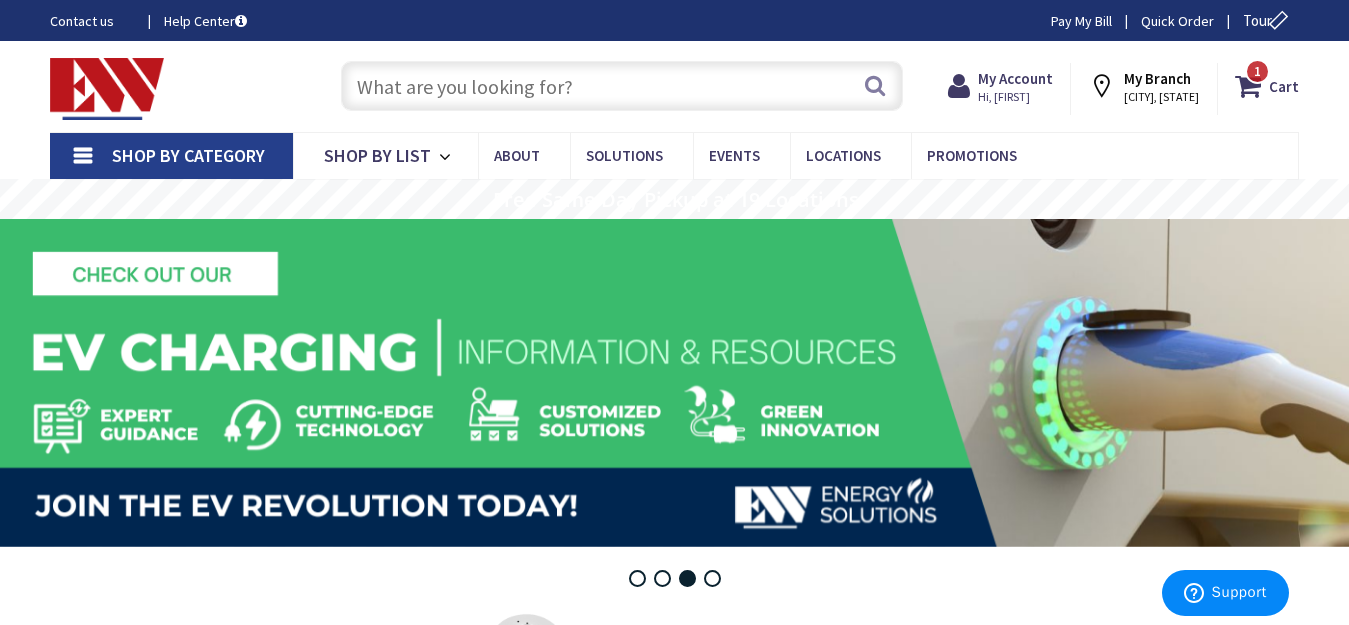 click at bounding box center (621, 86) 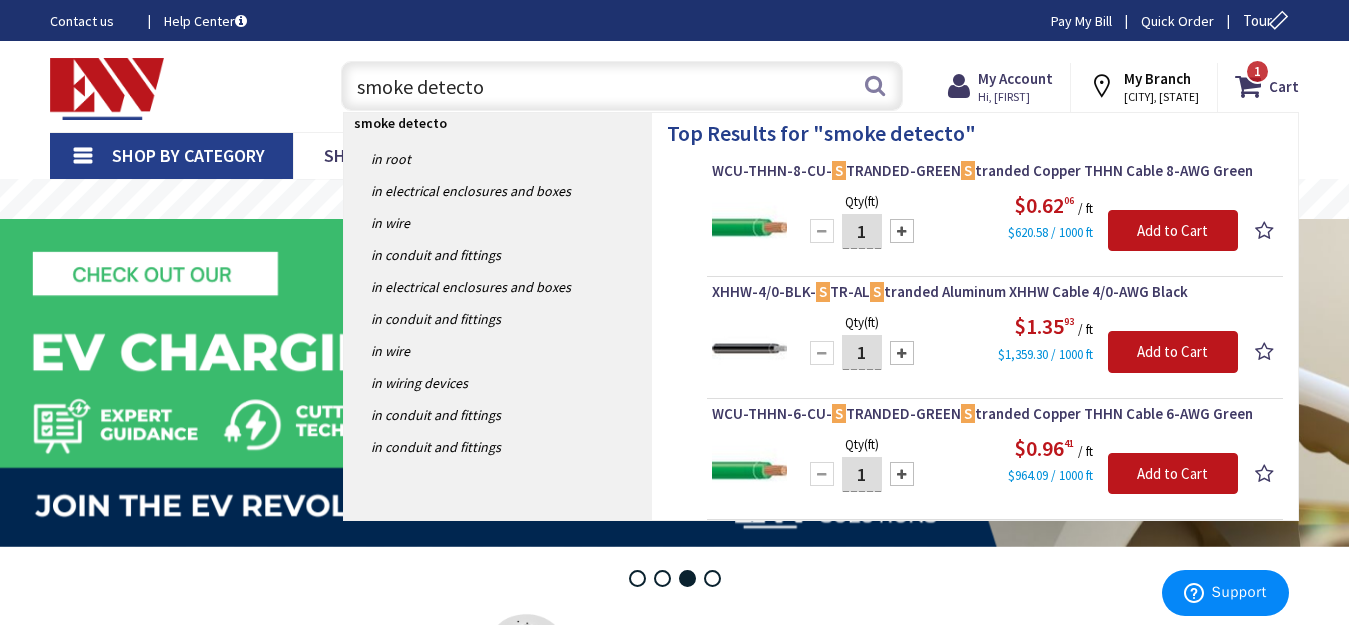 type on "smoke detector" 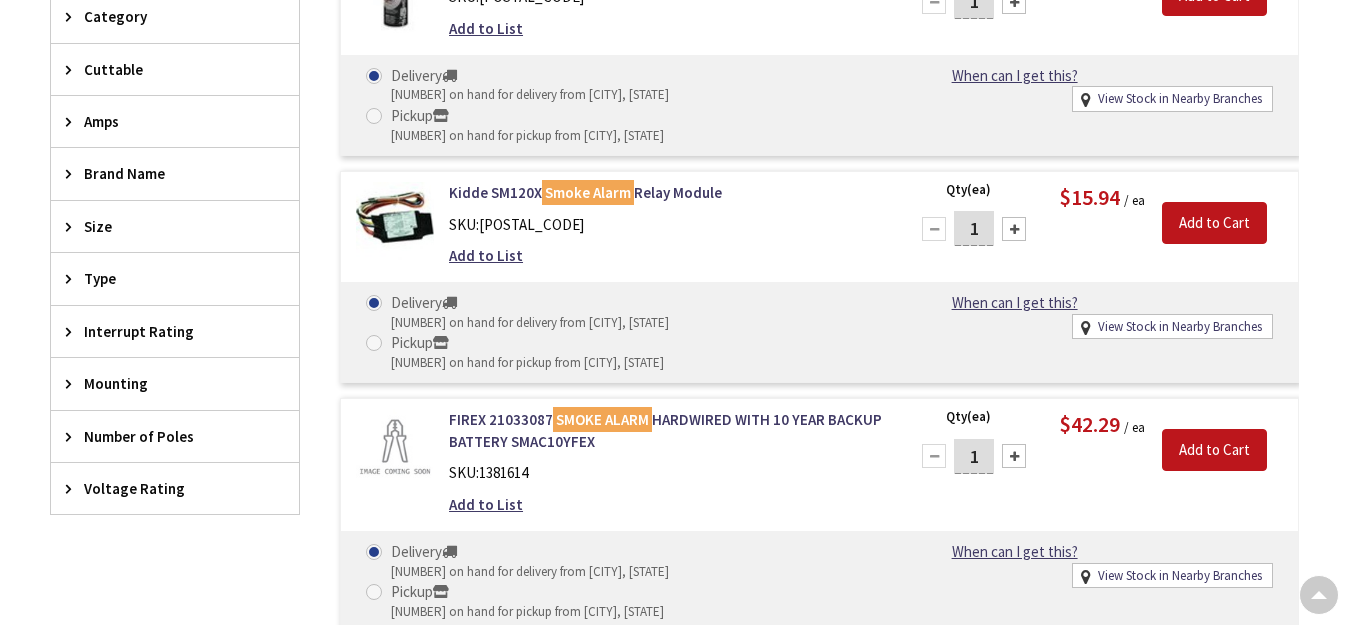 scroll, scrollTop: 700, scrollLeft: 0, axis: vertical 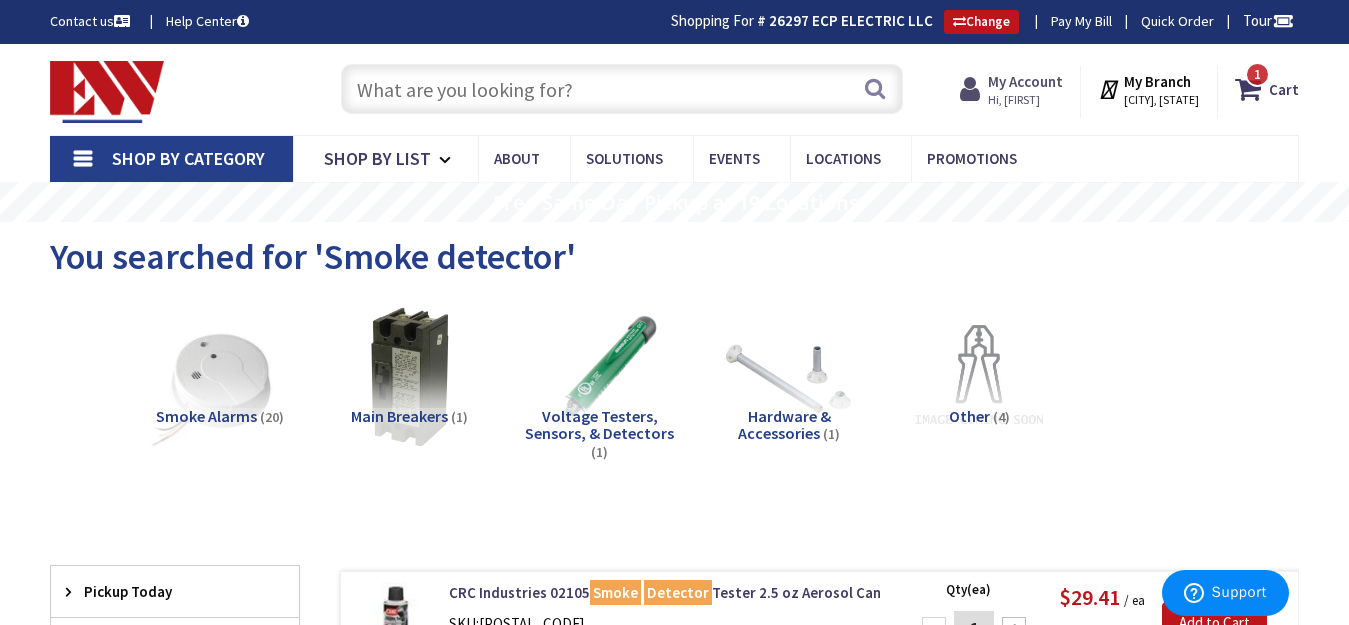 click on "My Account" at bounding box center [1025, 81] 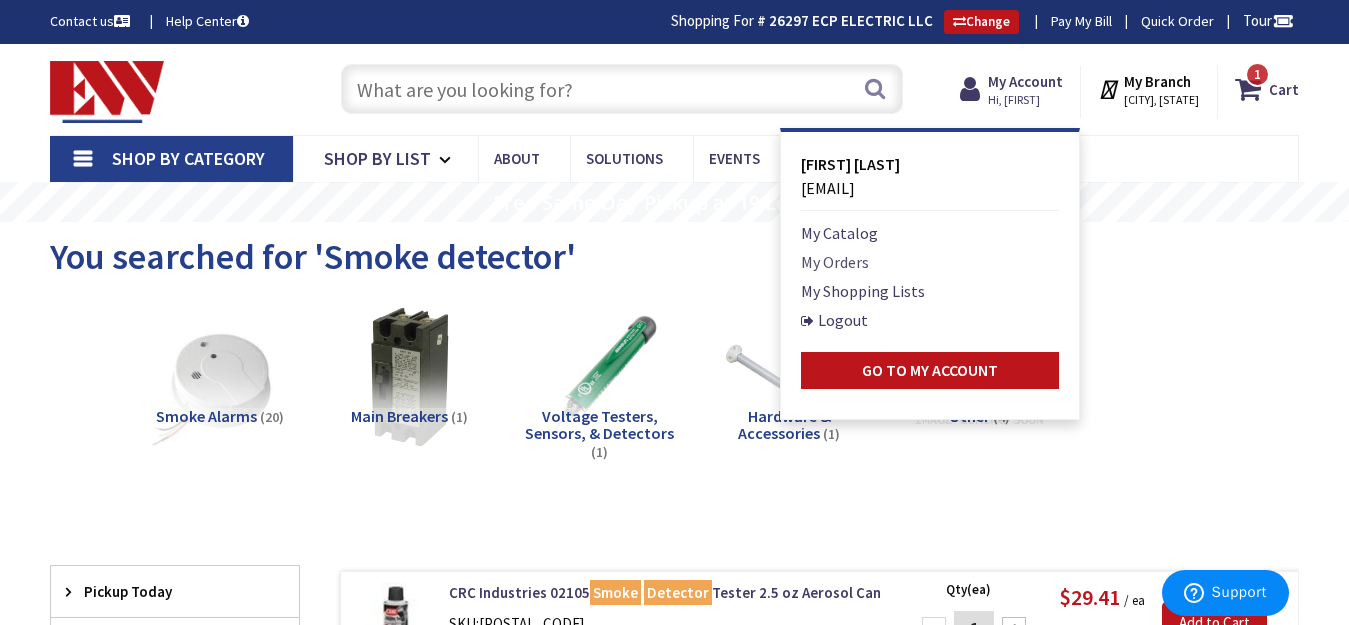 click on "My Orders" at bounding box center [835, 262] 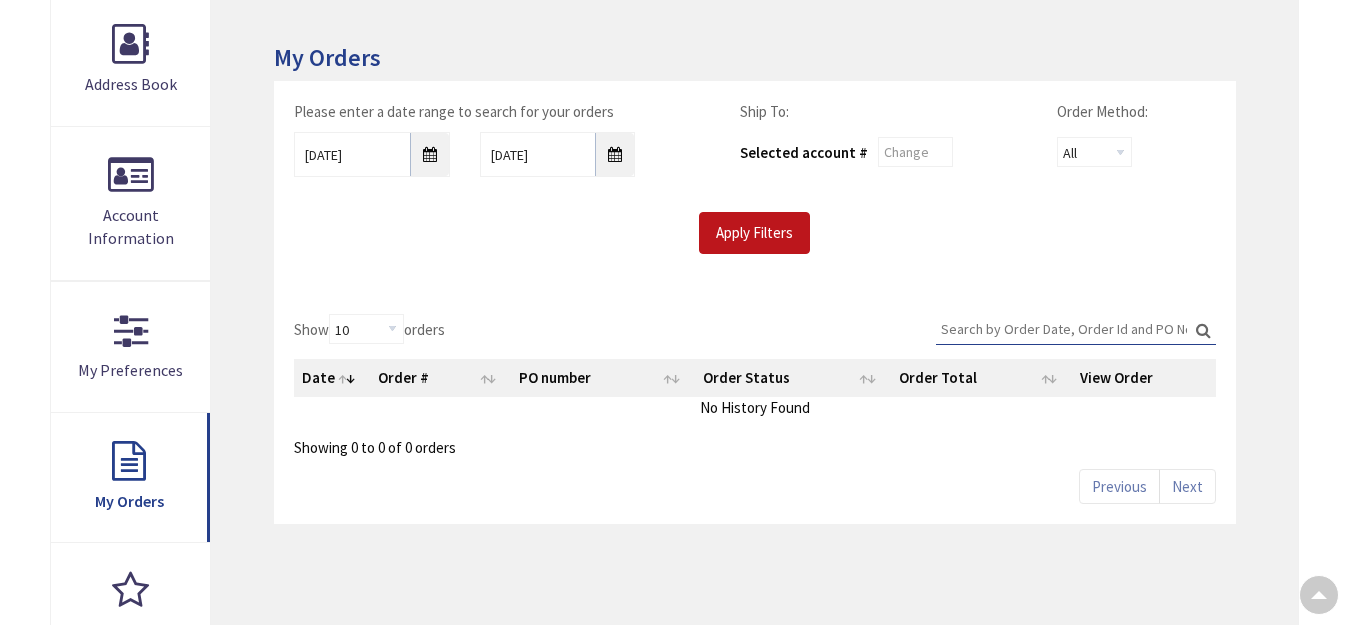 scroll, scrollTop: 300, scrollLeft: 0, axis: vertical 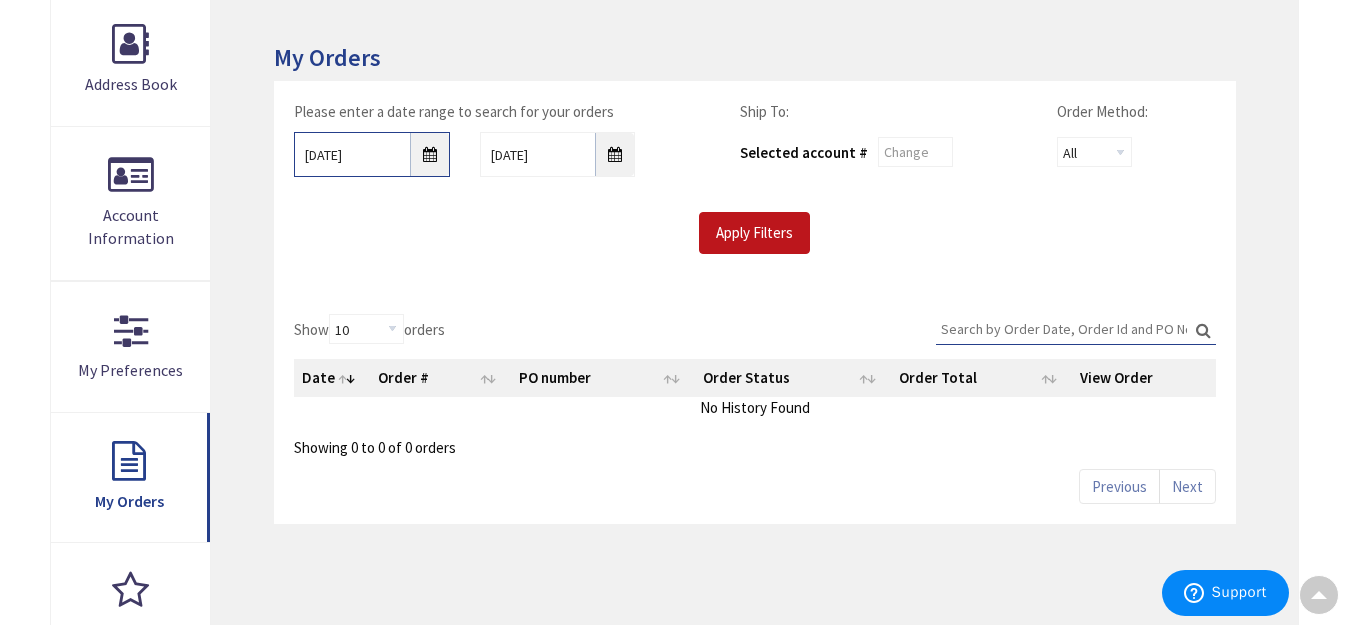 click on "7/26/2025" at bounding box center (372, 154) 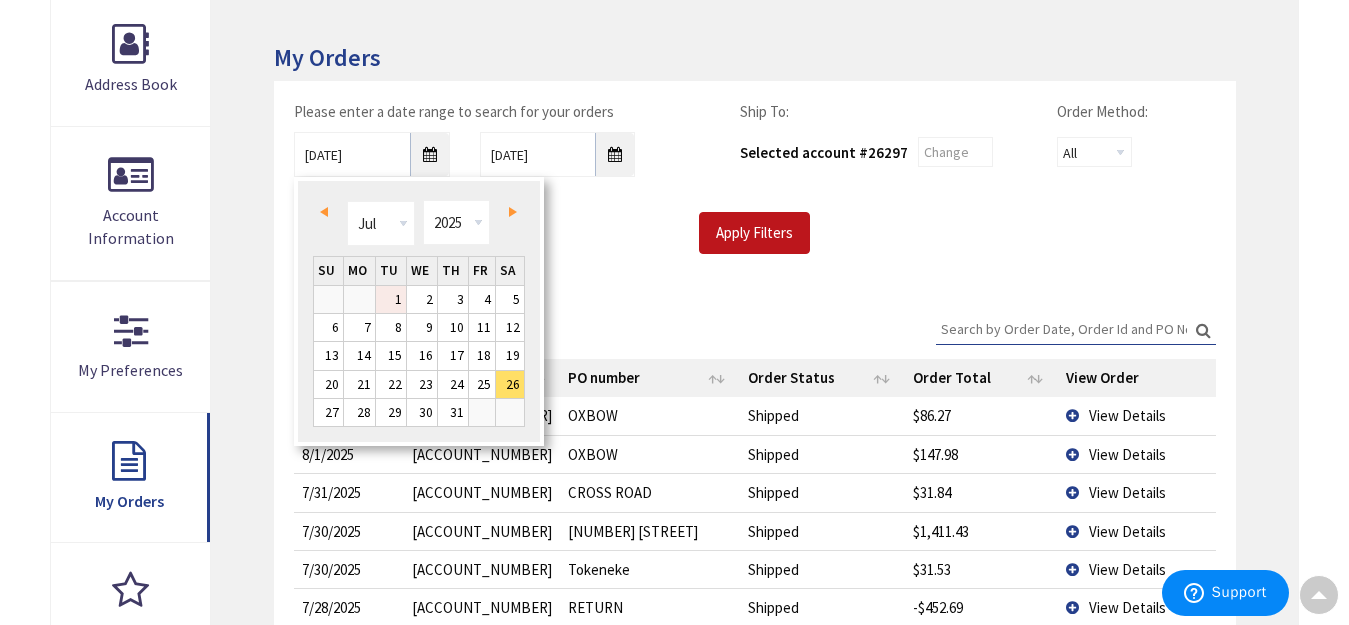 click on "1" at bounding box center [391, 299] 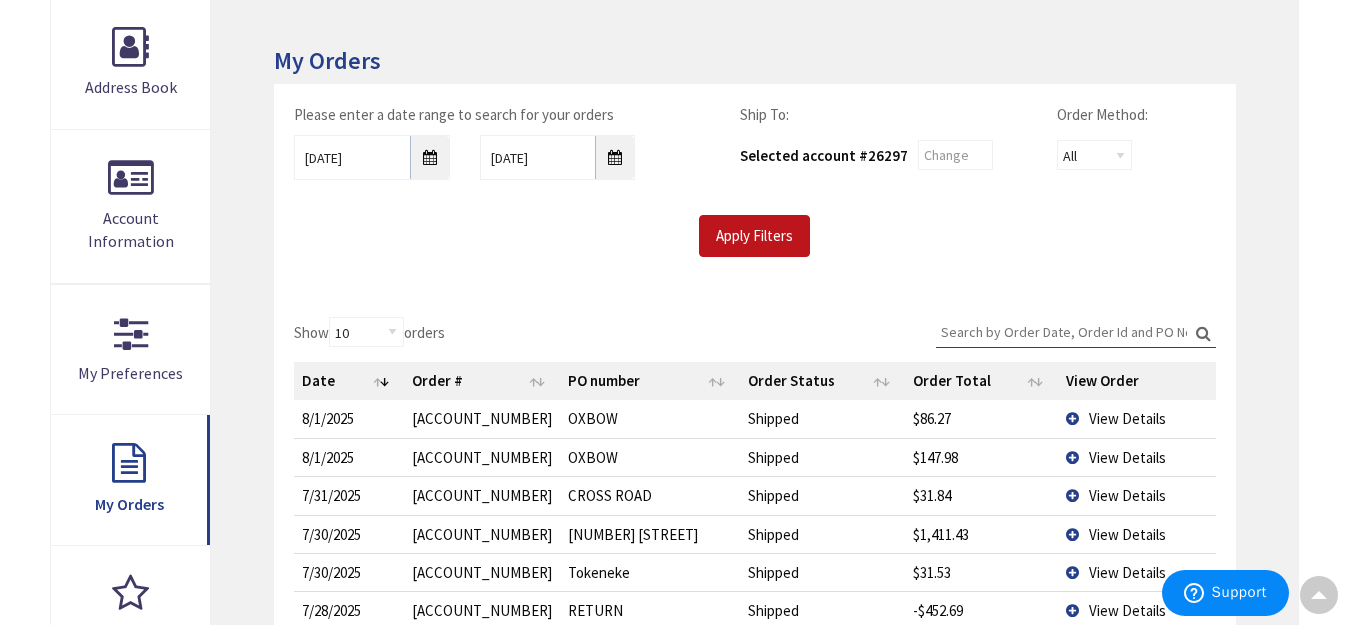 scroll, scrollTop: 303, scrollLeft: 0, axis: vertical 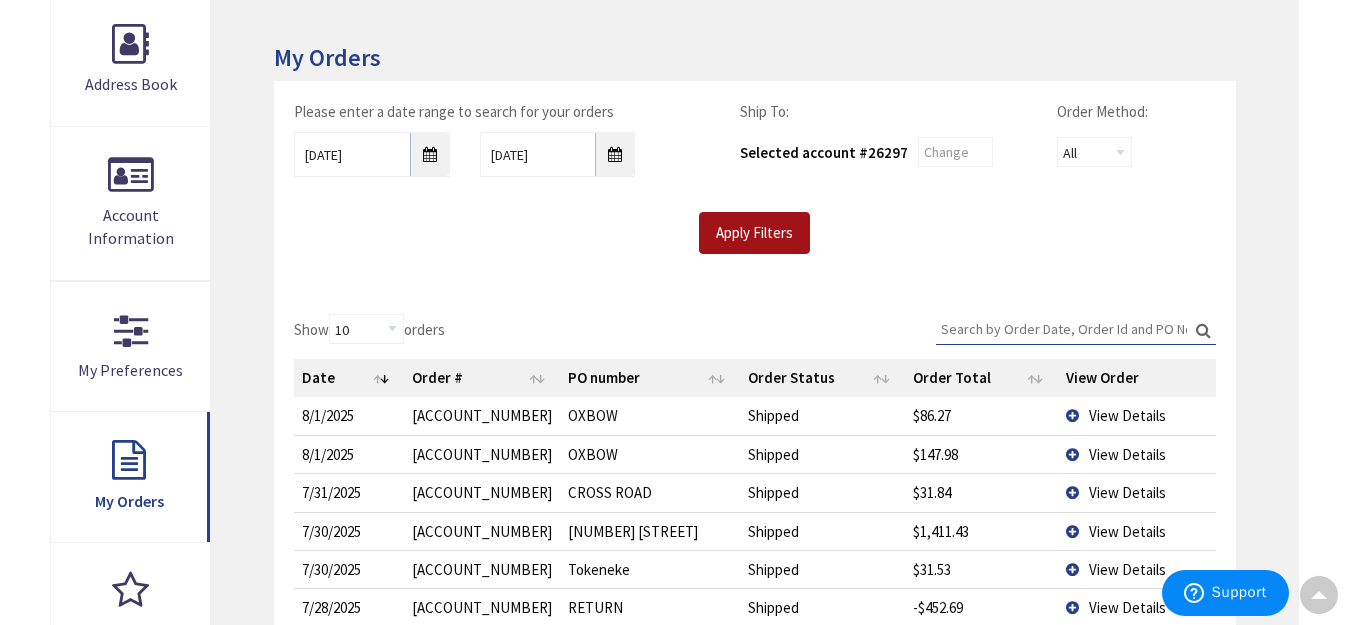click on "Apply Filters" at bounding box center [754, 233] 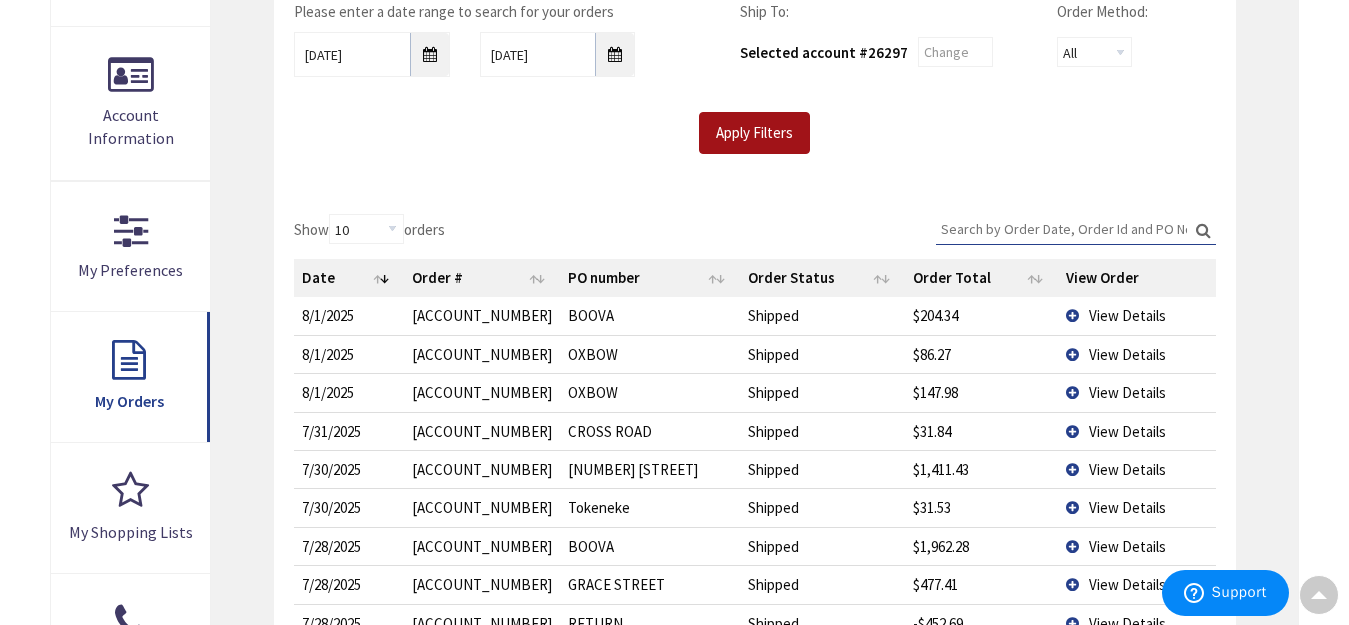 scroll, scrollTop: 503, scrollLeft: 0, axis: vertical 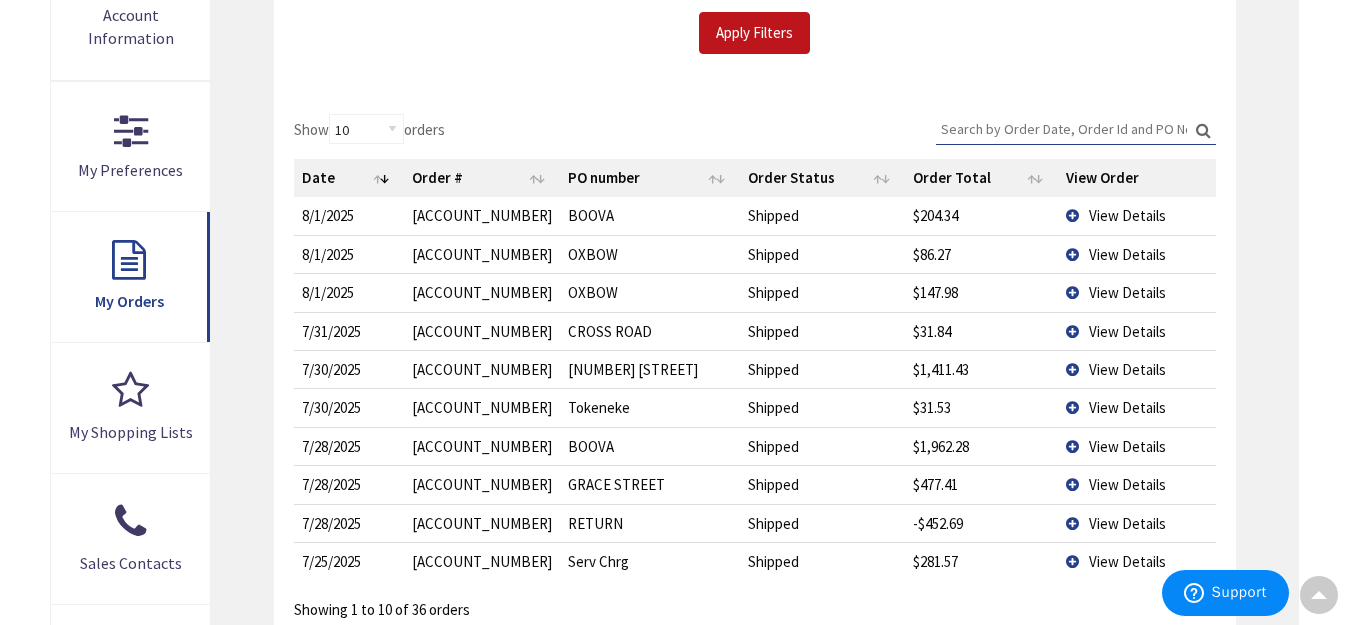 click on "View Details" at bounding box center [1127, 446] 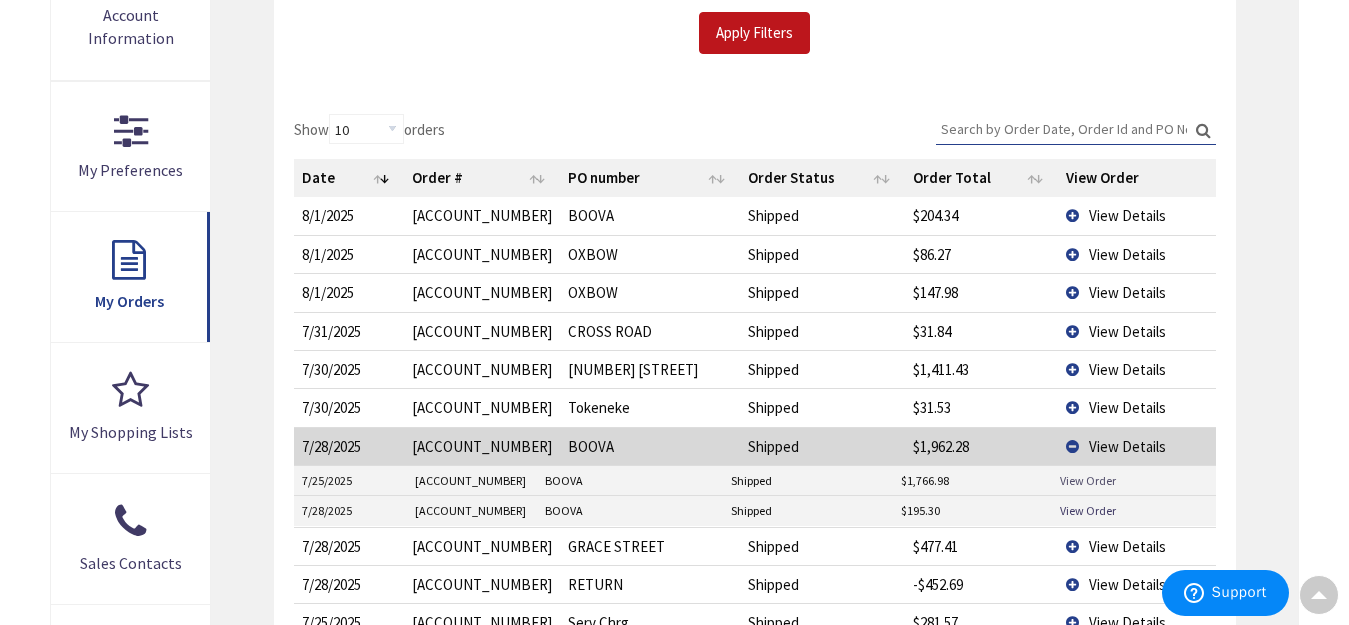click on "View Order" at bounding box center (1088, 480) 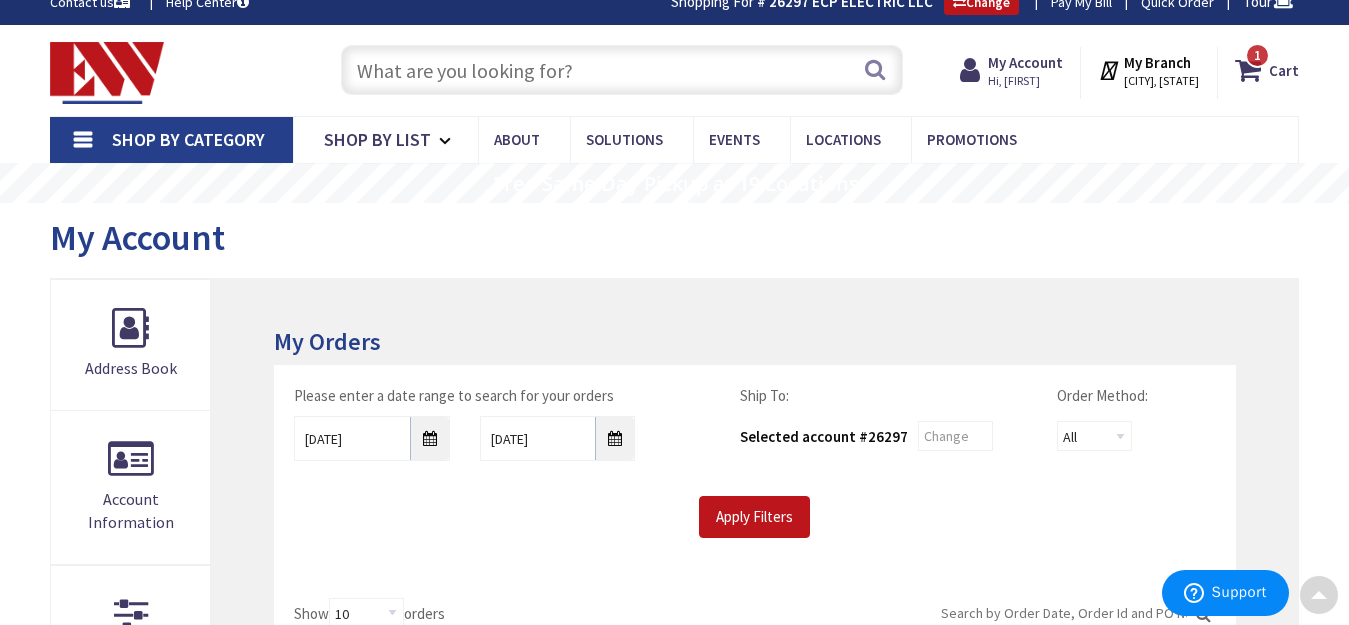 scroll, scrollTop: 0, scrollLeft: 0, axis: both 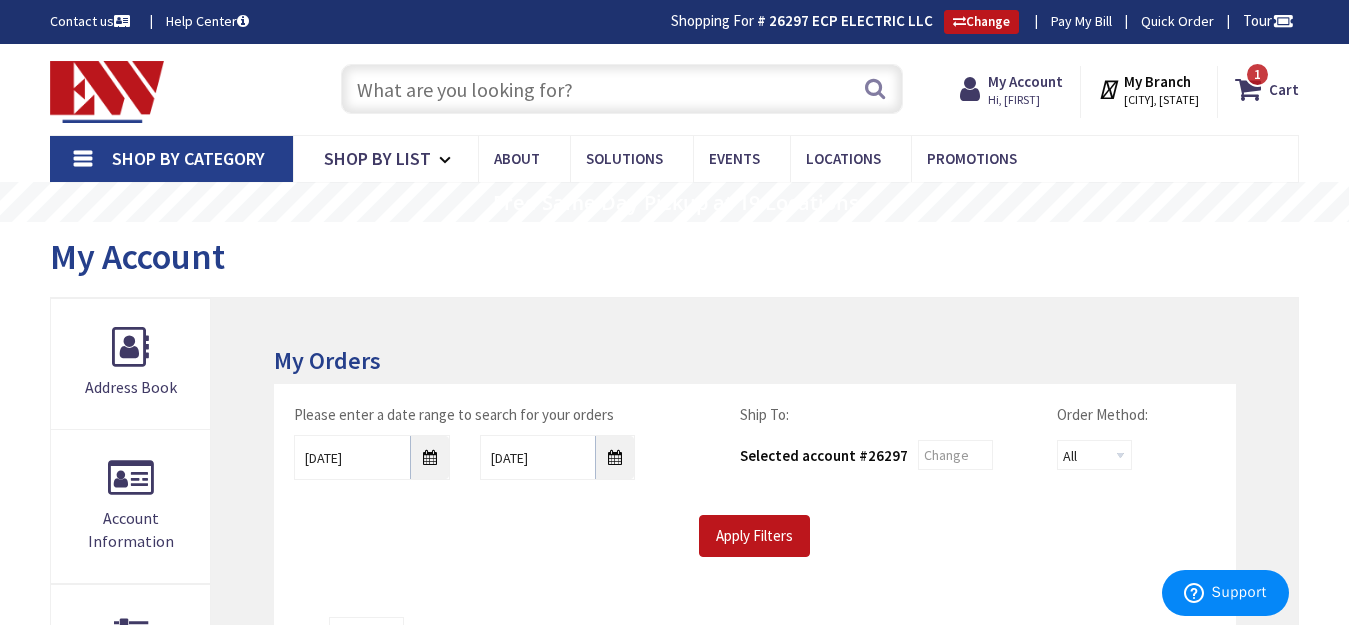 click at bounding box center (621, 89) 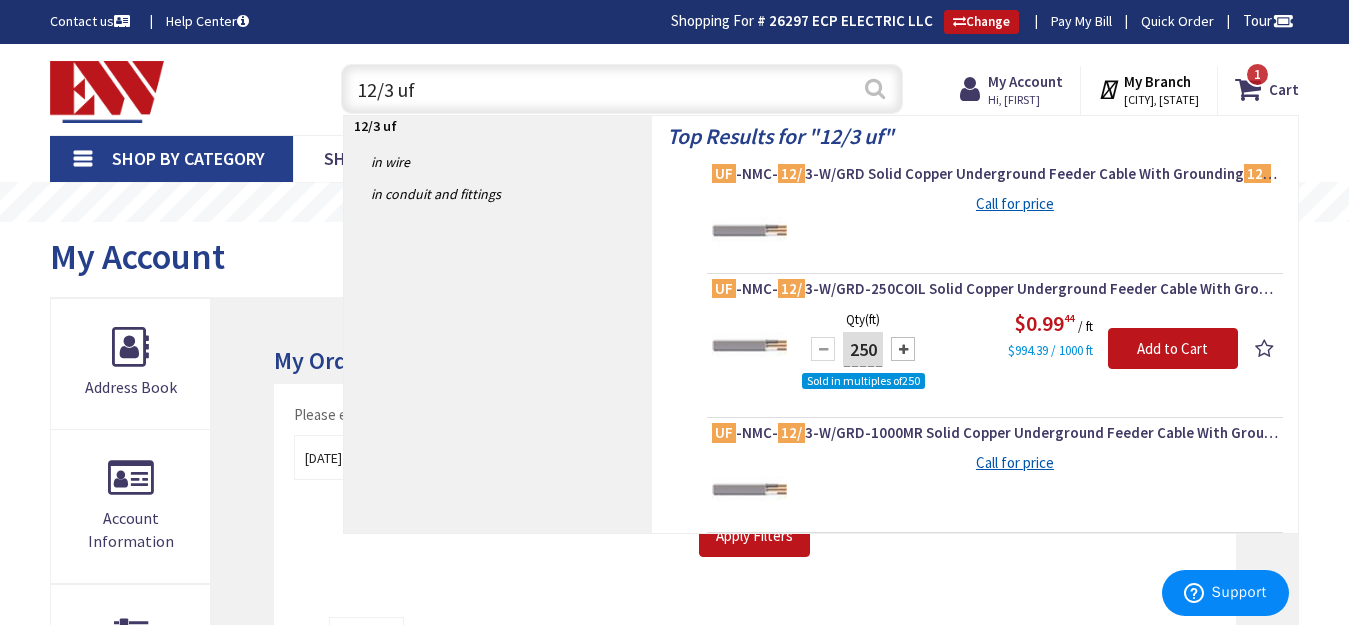 type on "12/3 uf" 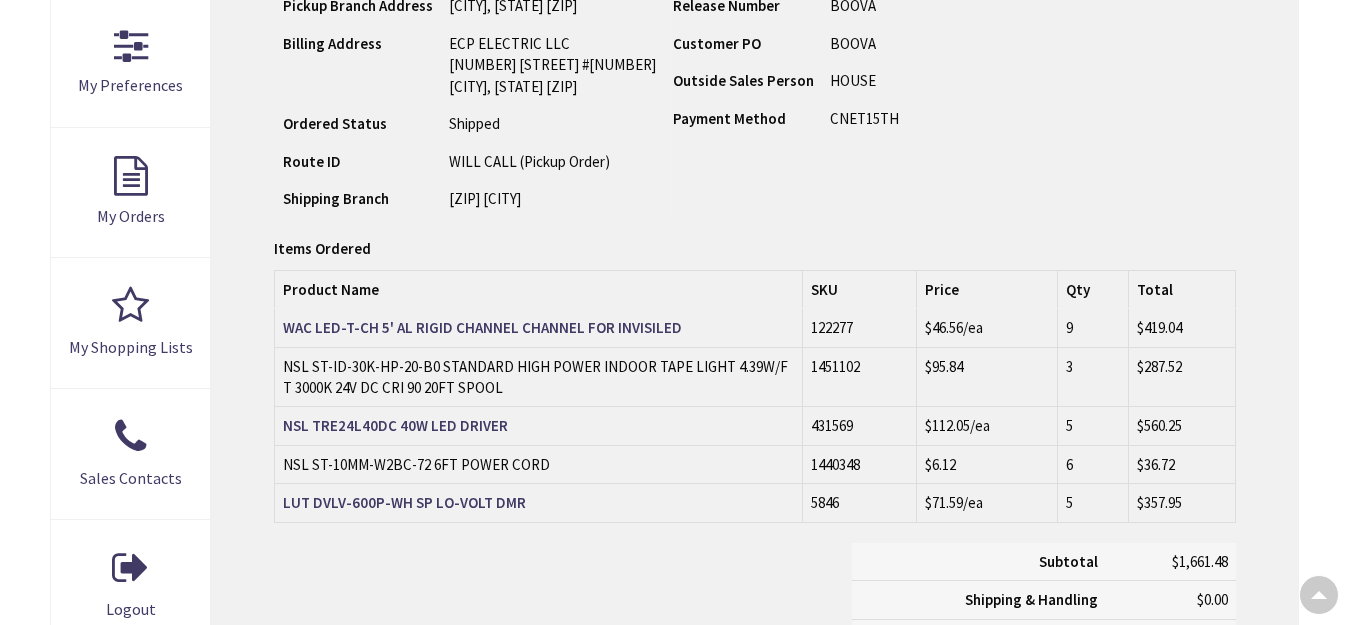 scroll, scrollTop: 585, scrollLeft: 0, axis: vertical 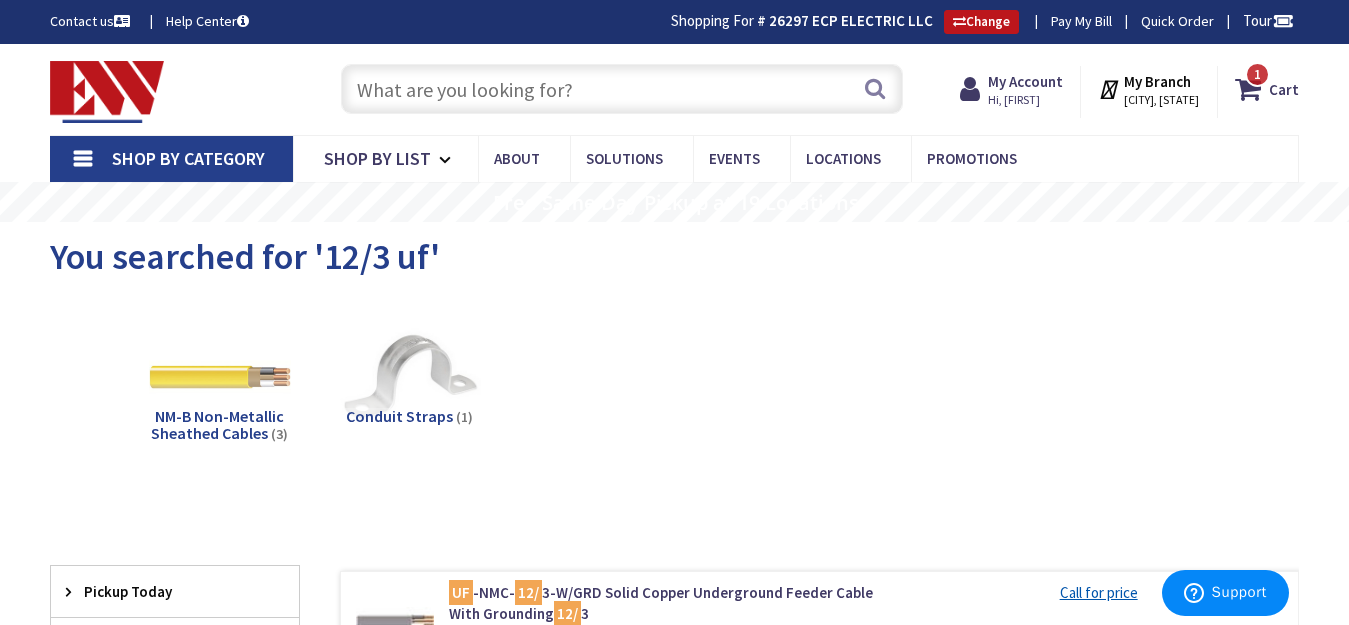 click at bounding box center (621, 89) 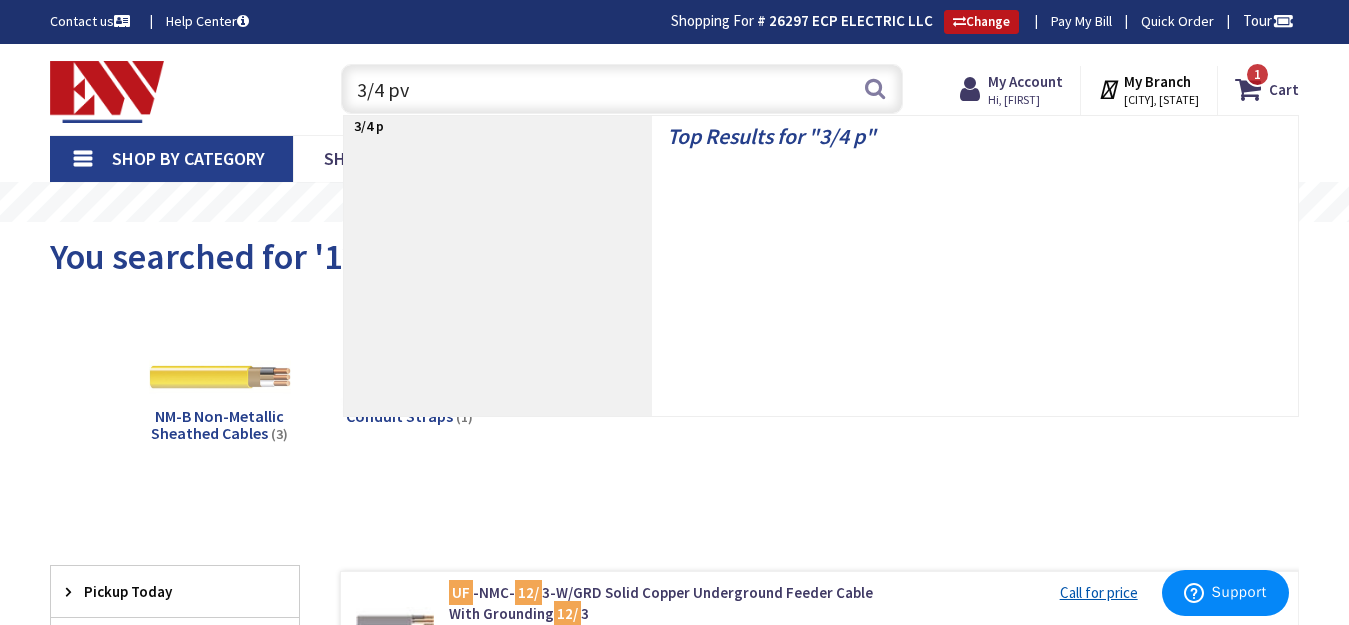 type on "3/4 pvc" 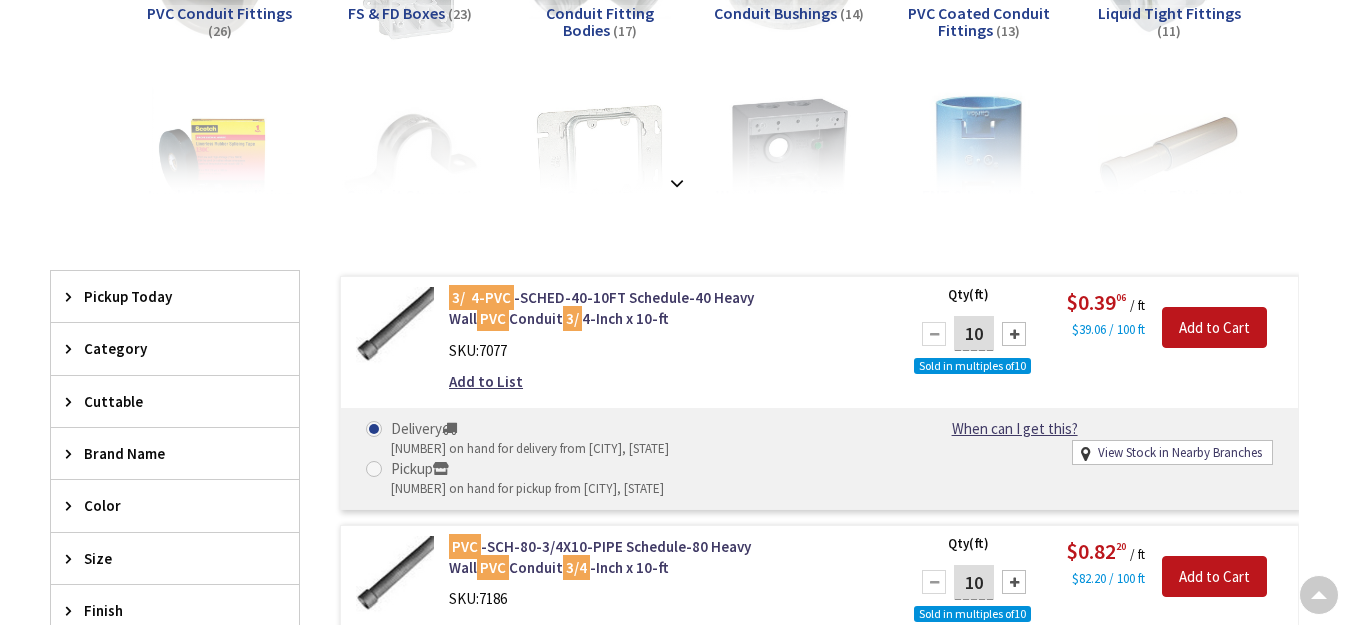 scroll, scrollTop: 400, scrollLeft: 0, axis: vertical 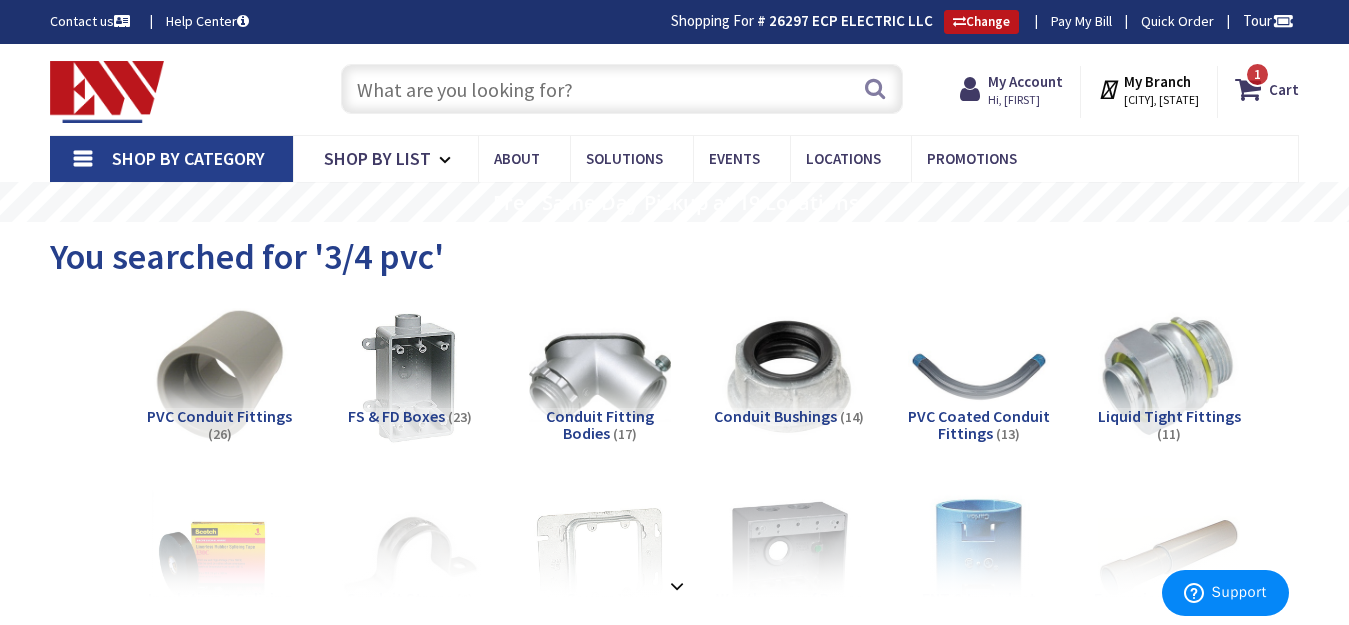 click at bounding box center [621, 89] 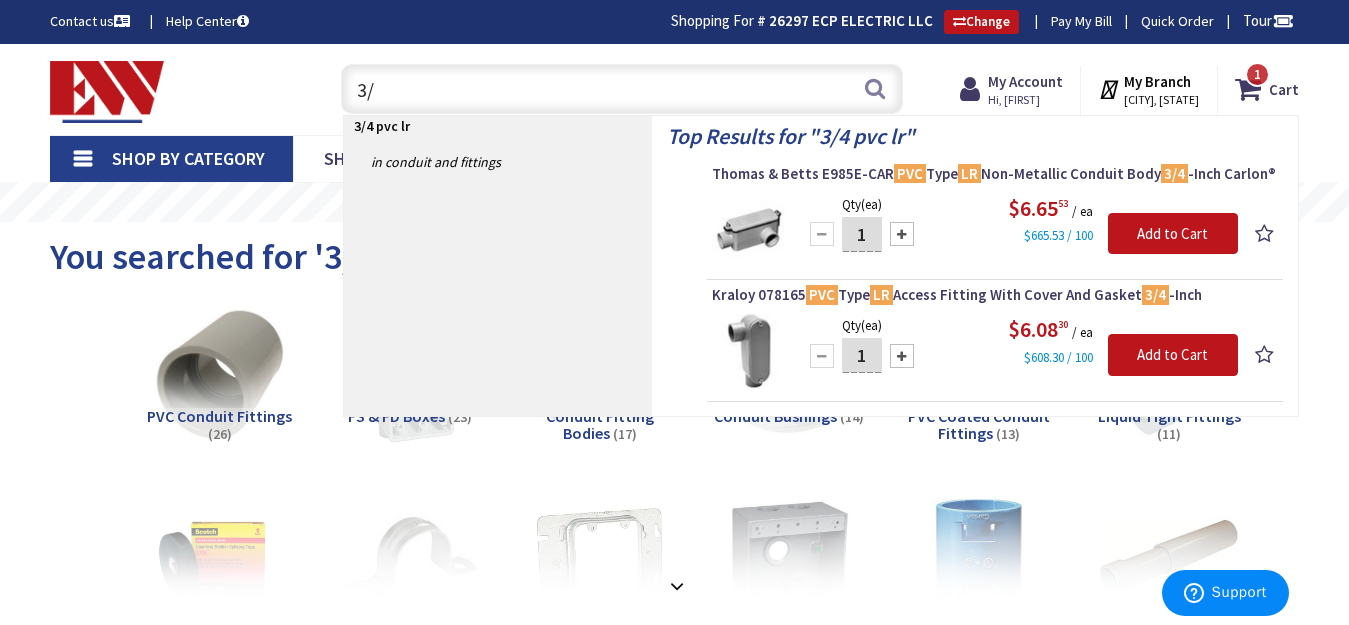 type on "3" 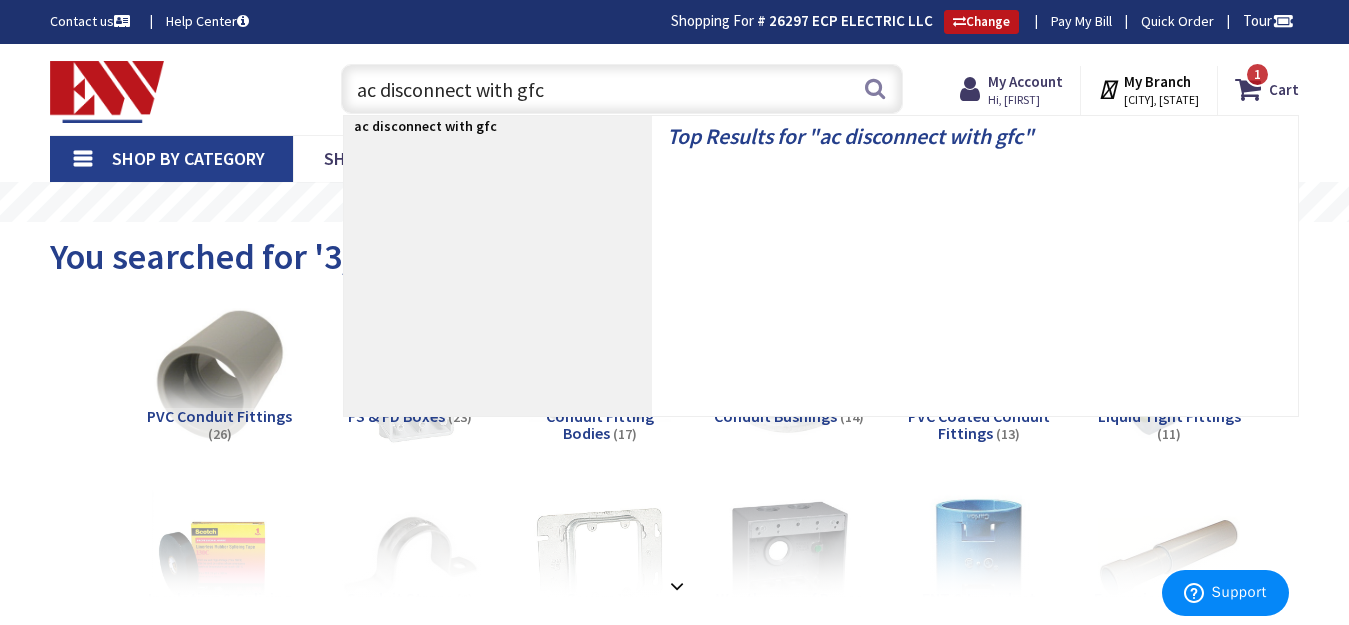 type on "ac disconnect with gfci" 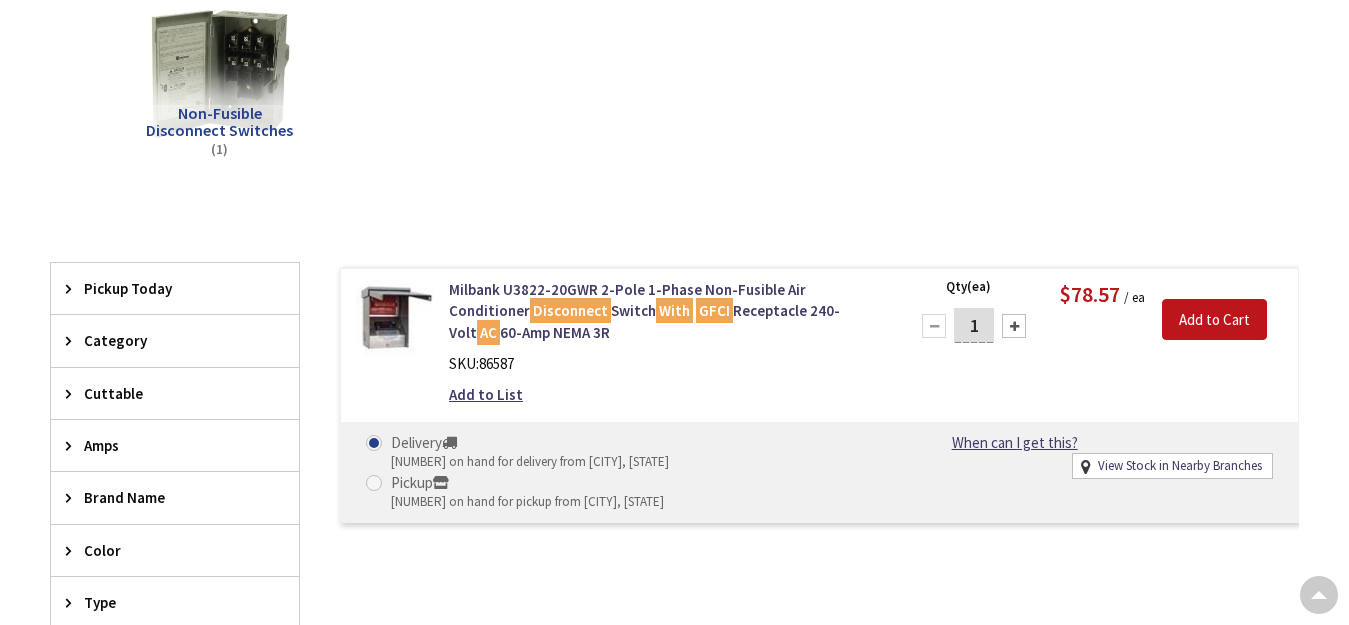 scroll, scrollTop: 300, scrollLeft: 0, axis: vertical 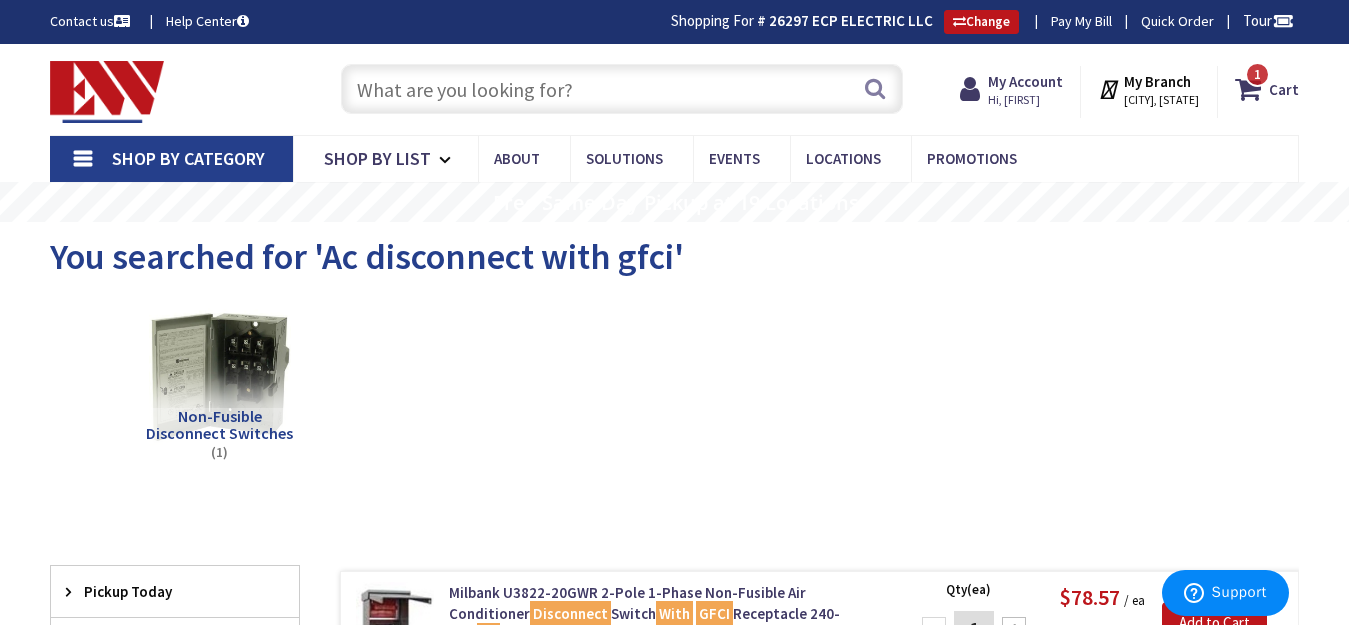 click at bounding box center (621, 89) 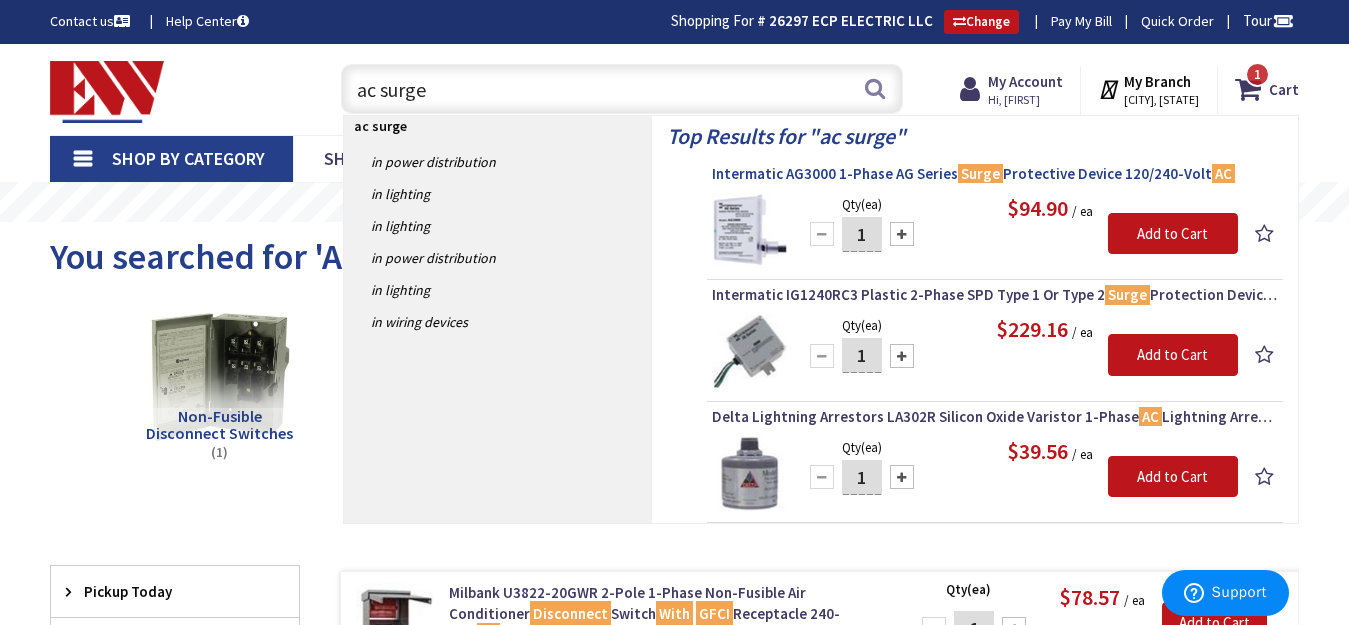 type on "ac surge" 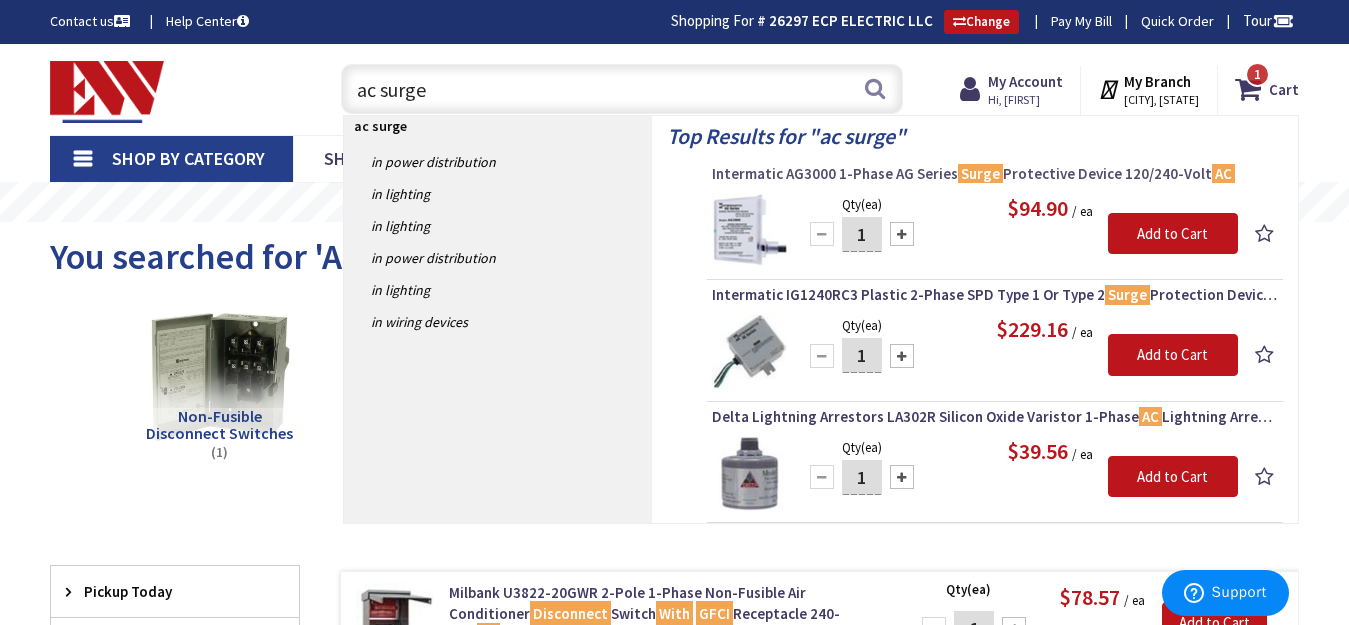 click on "Intermatic AG3000 1-Phase AG Series  Surge  Protective Device 120/240-Volt  AC" at bounding box center [995, 174] 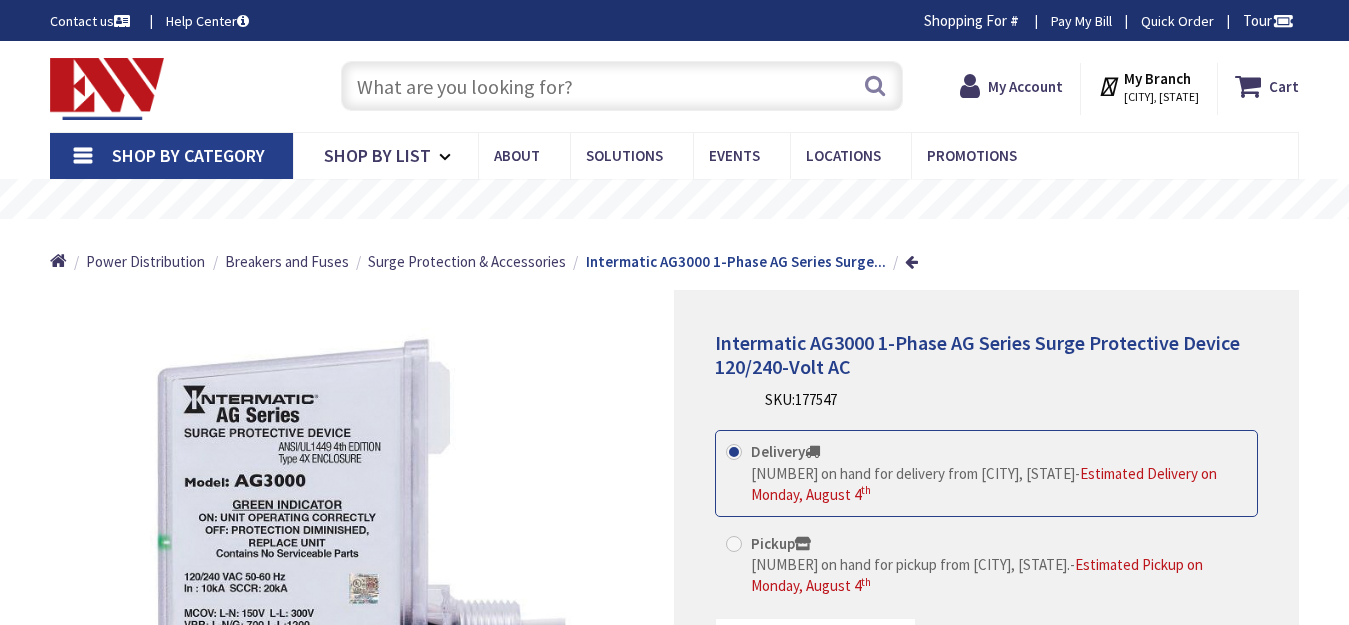 scroll, scrollTop: 0, scrollLeft: 0, axis: both 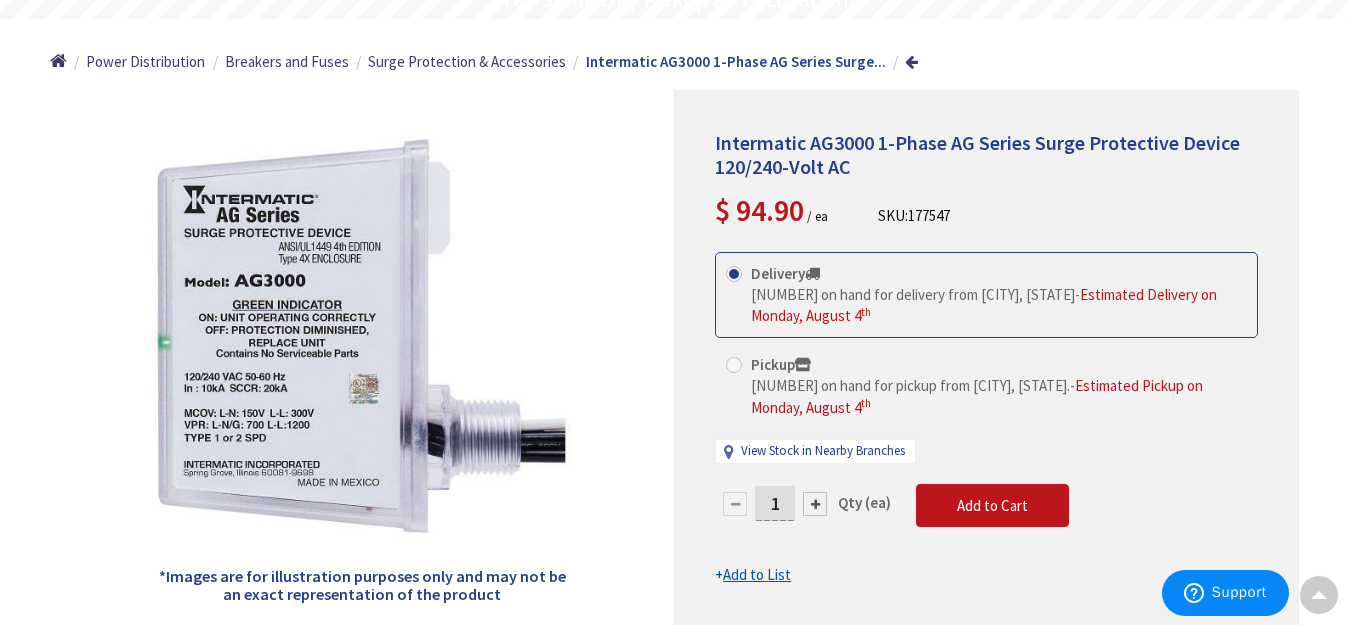 click on "1
Qty (ea)
Add to Cart" at bounding box center (986, 514) 